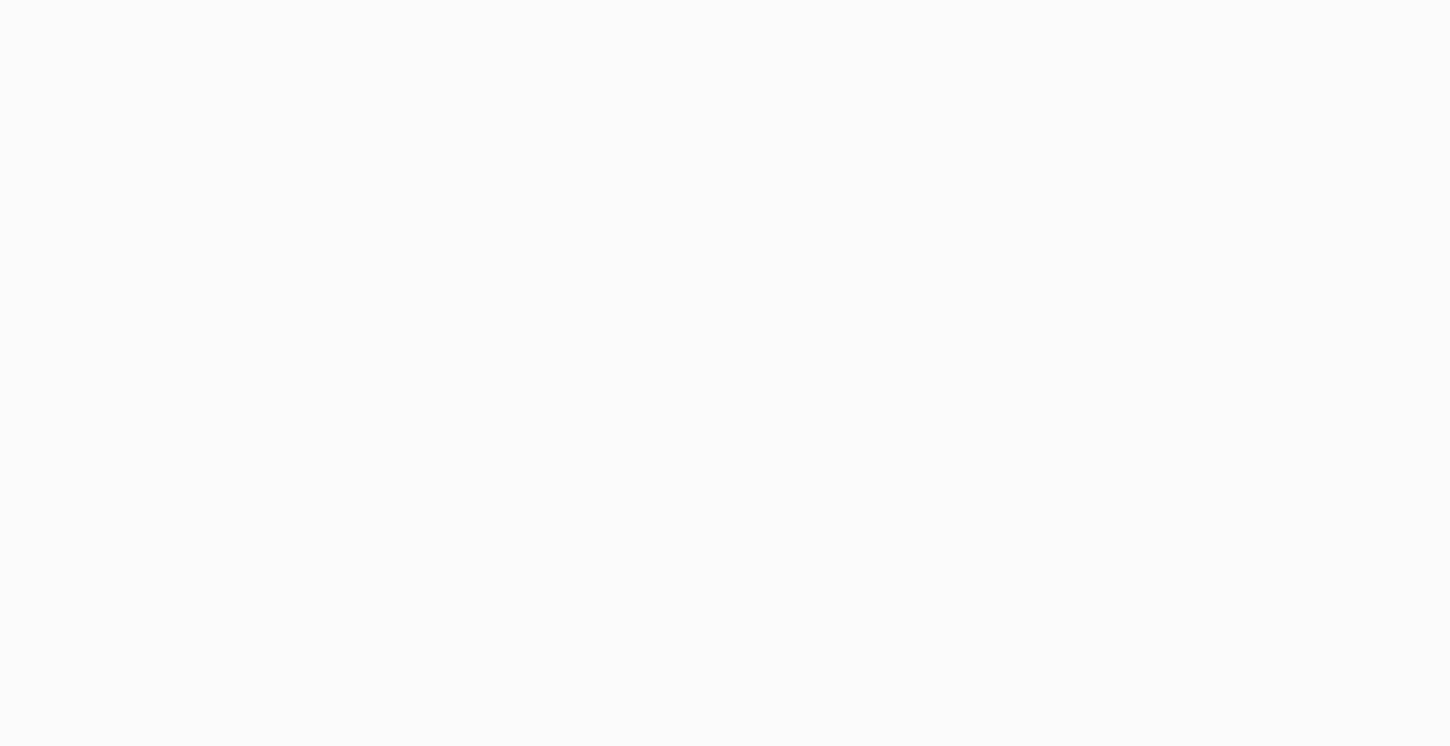 scroll, scrollTop: 0, scrollLeft: 0, axis: both 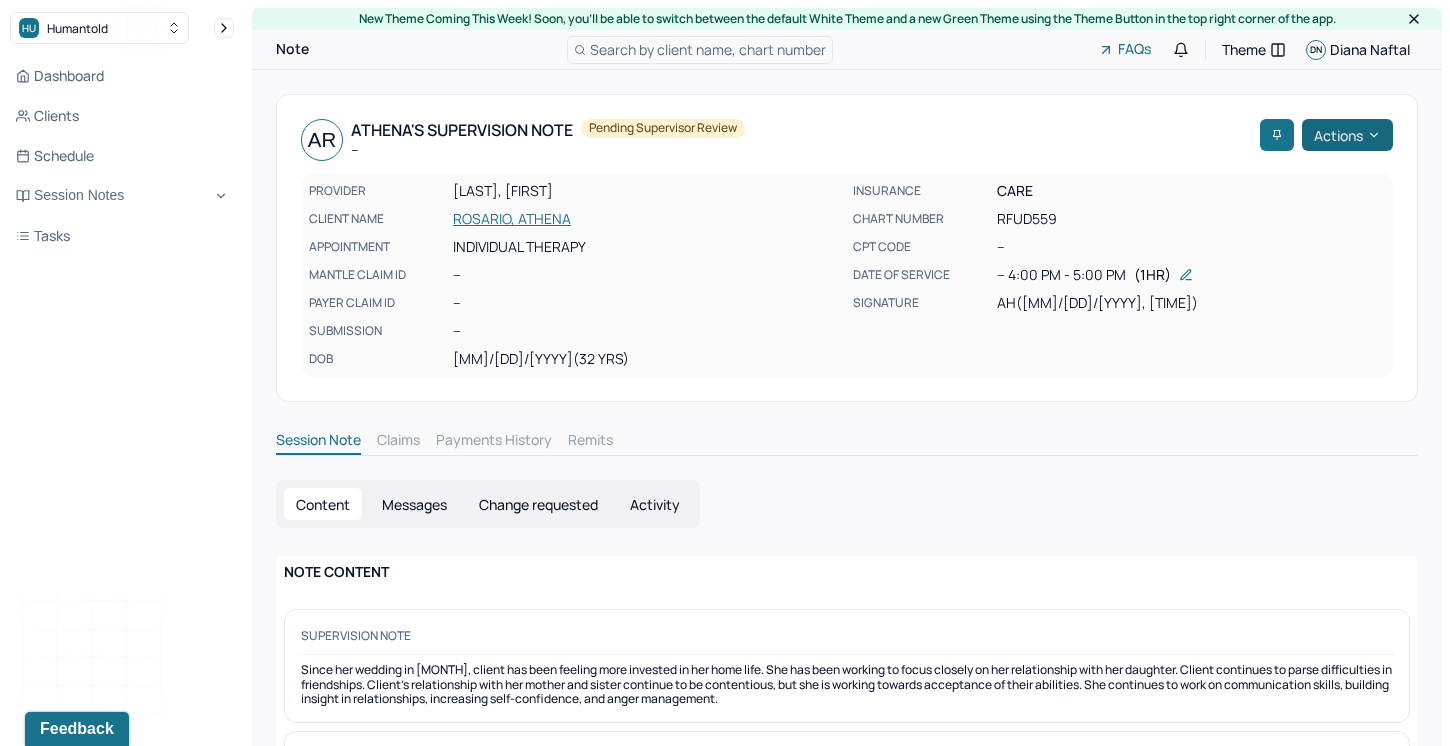 click on "Actions" at bounding box center [1347, 135] 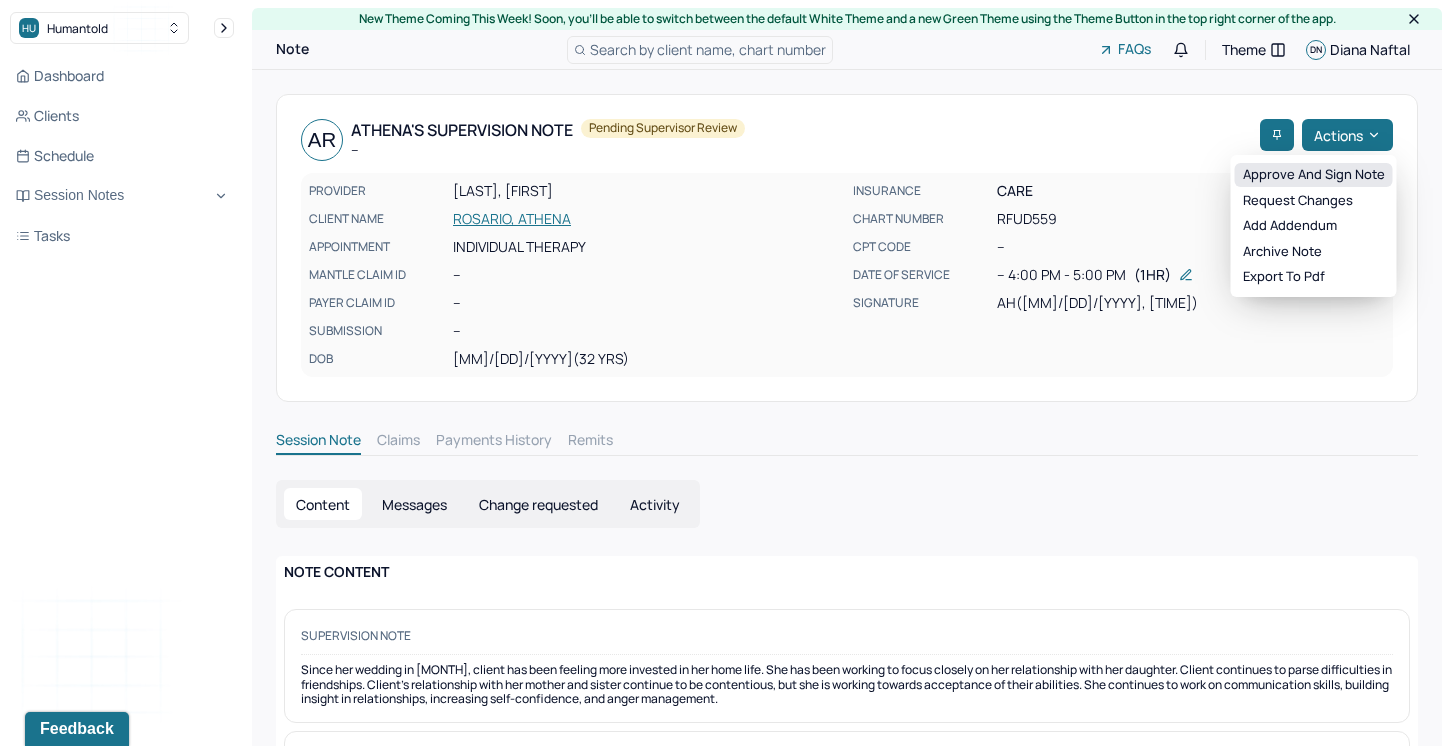 click on "Approve and sign note" at bounding box center [1314, 175] 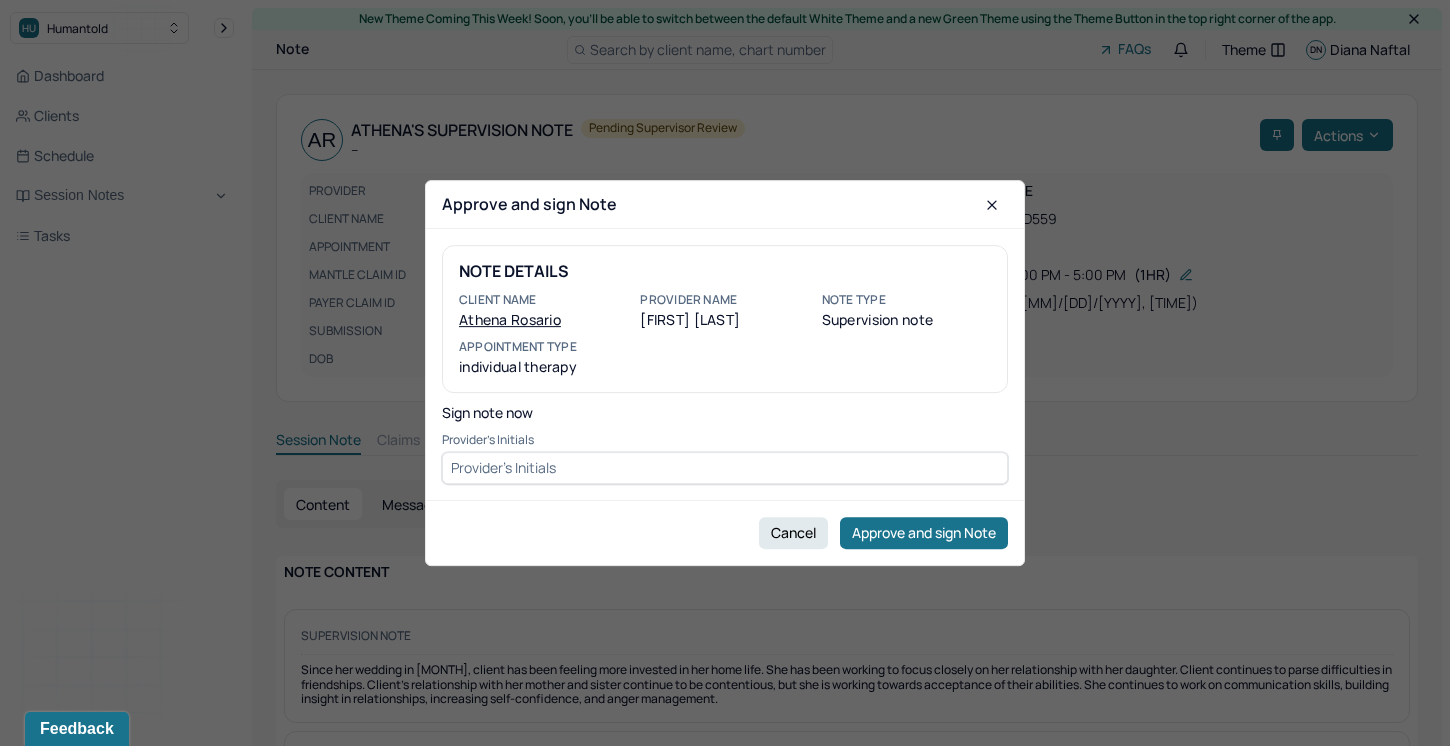 click at bounding box center [725, 468] 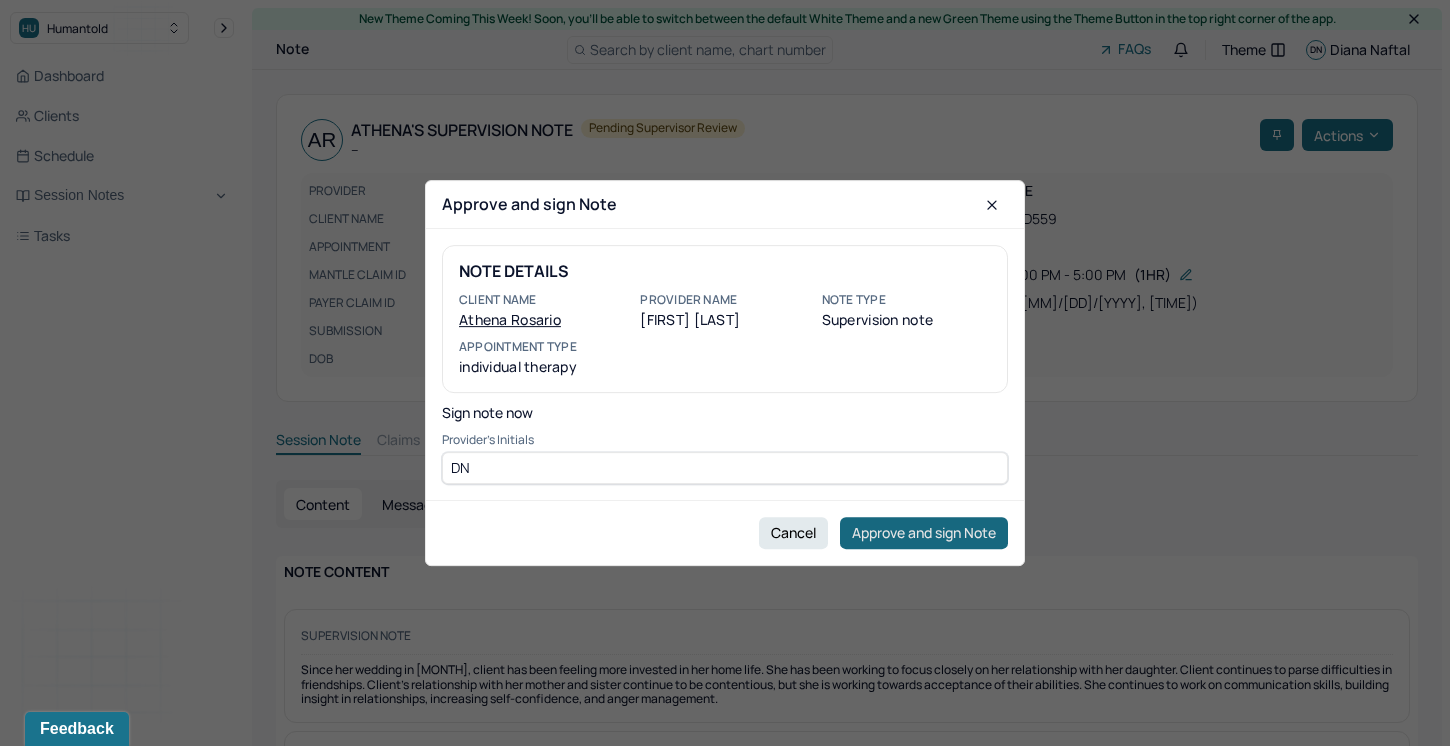 type on "DN" 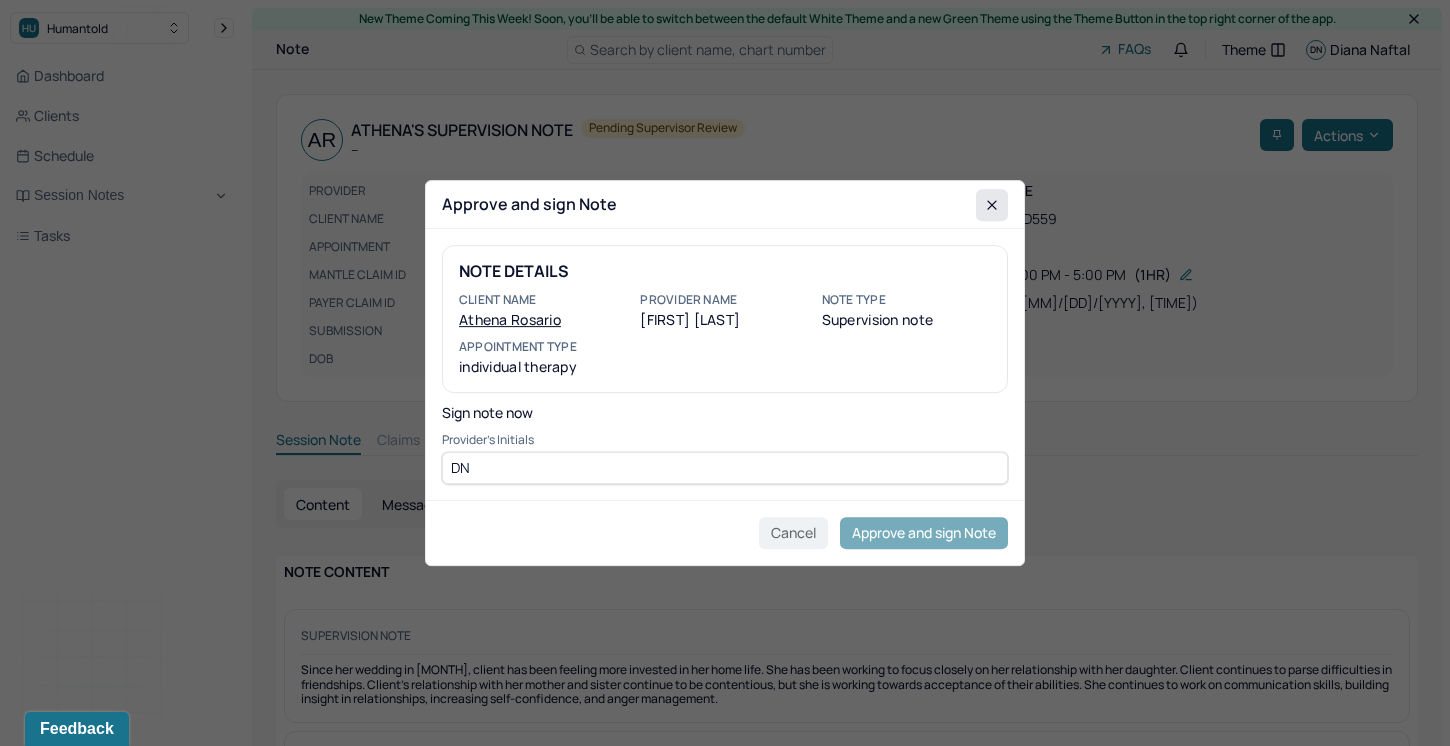 click 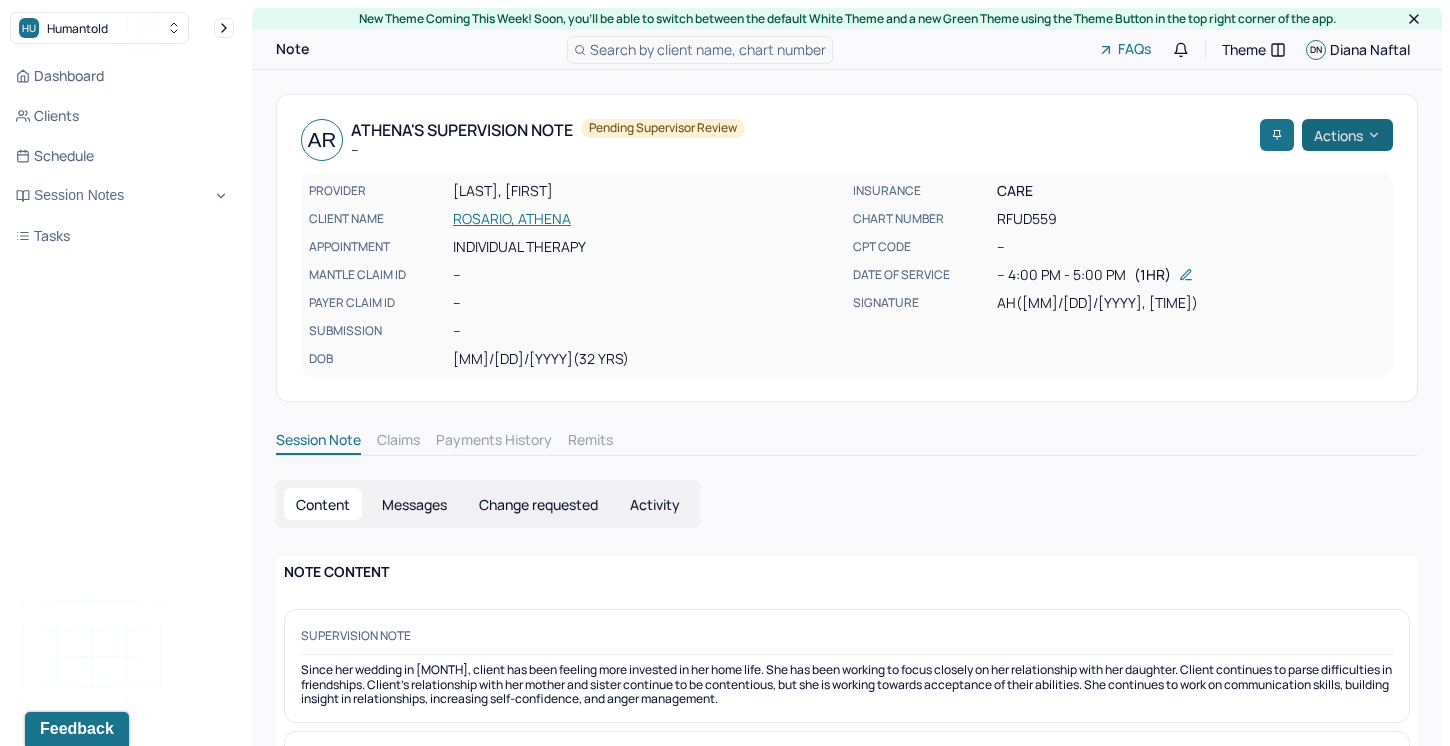 click 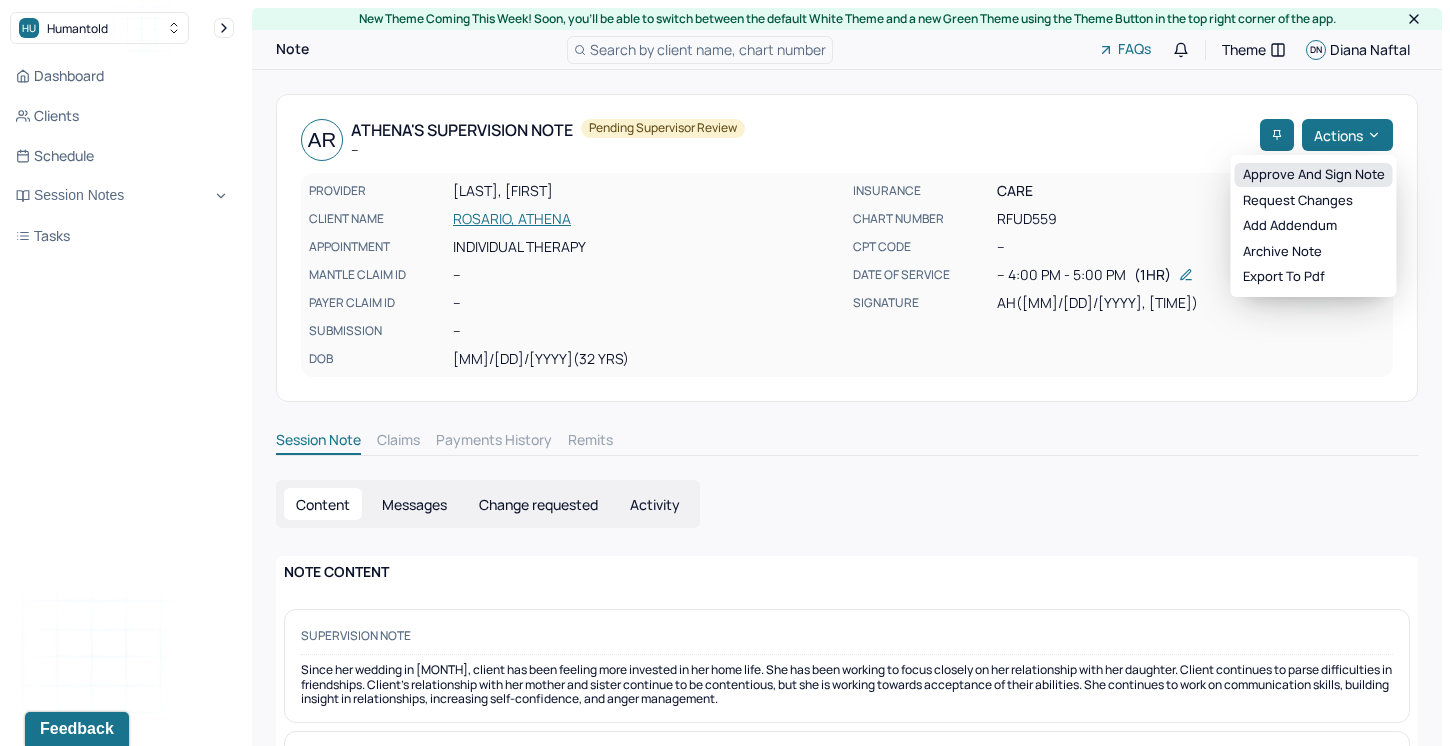 click on "Approve and sign note" at bounding box center [1314, 175] 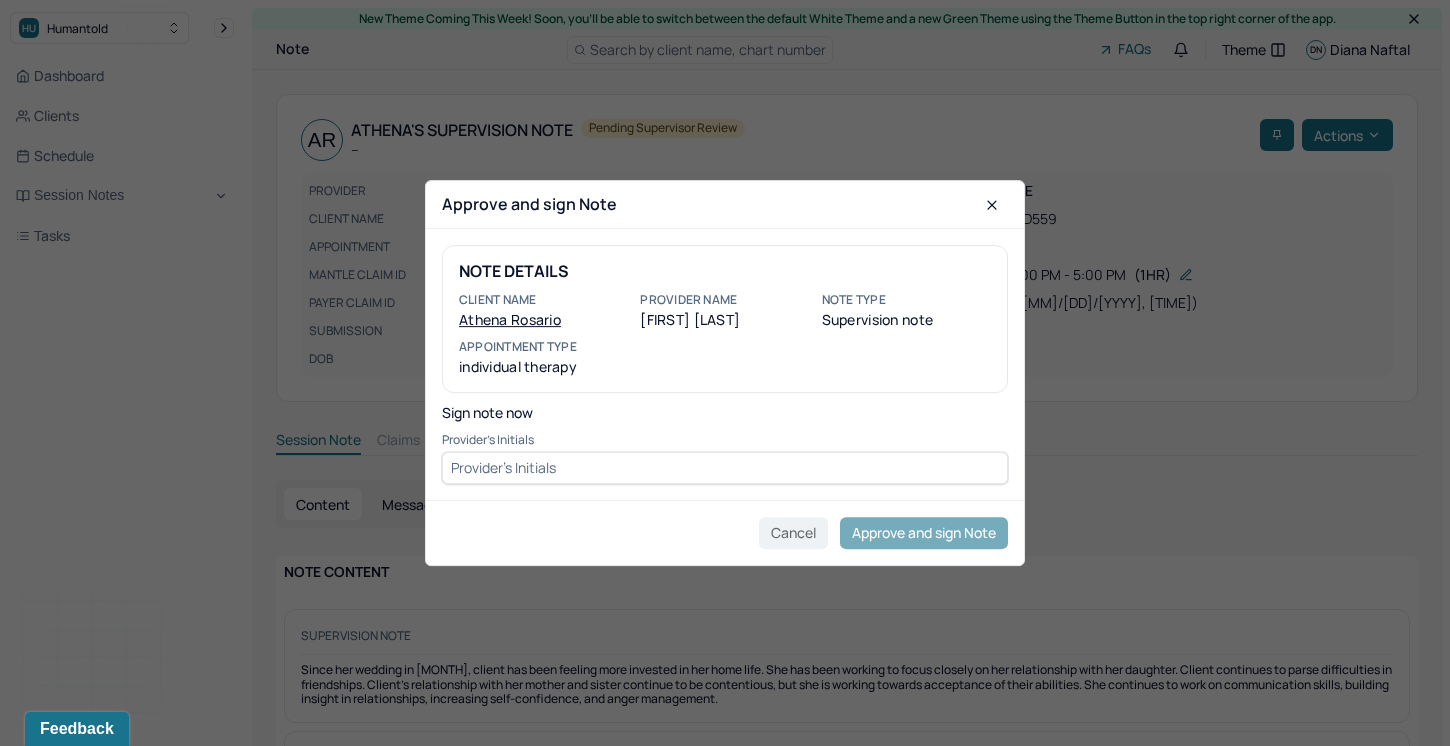 click at bounding box center (725, 468) 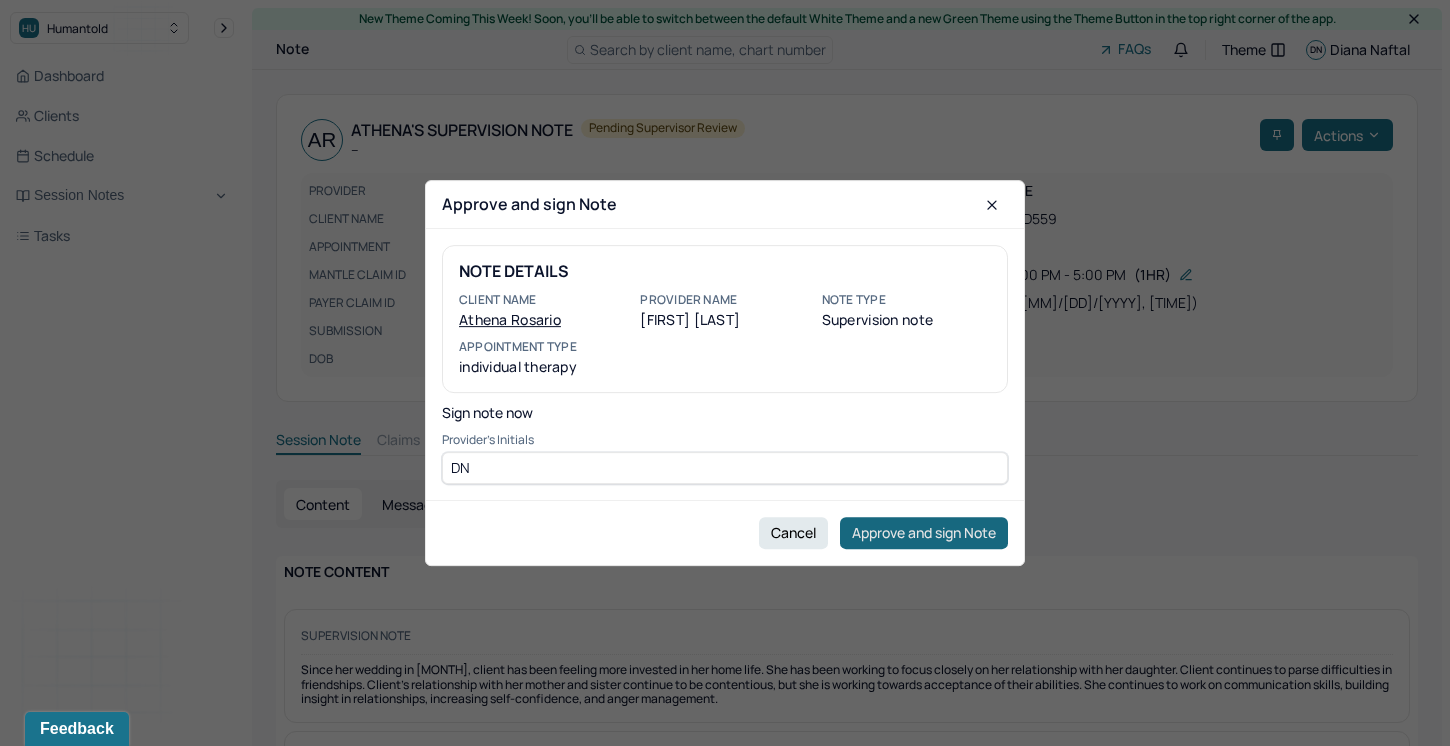 type on "DN" 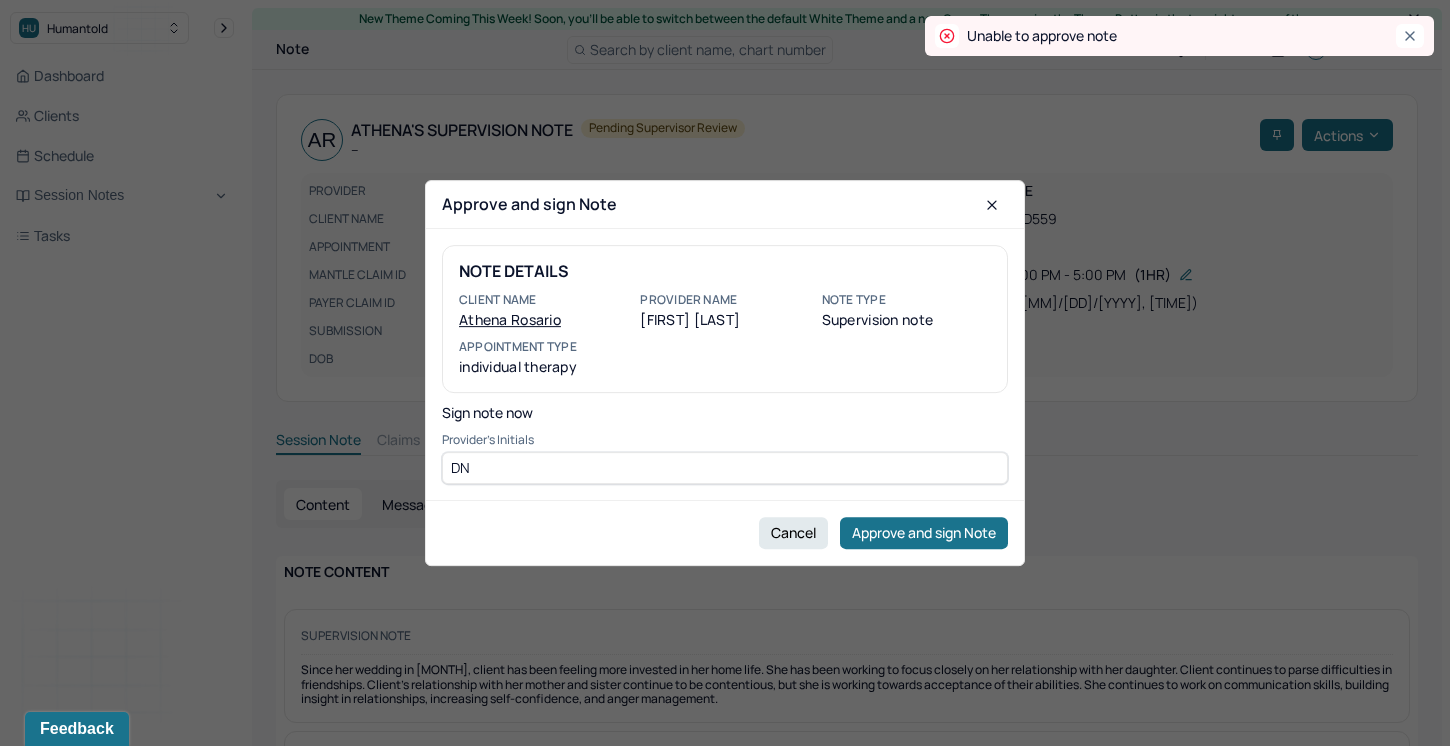 click at bounding box center [725, 373] 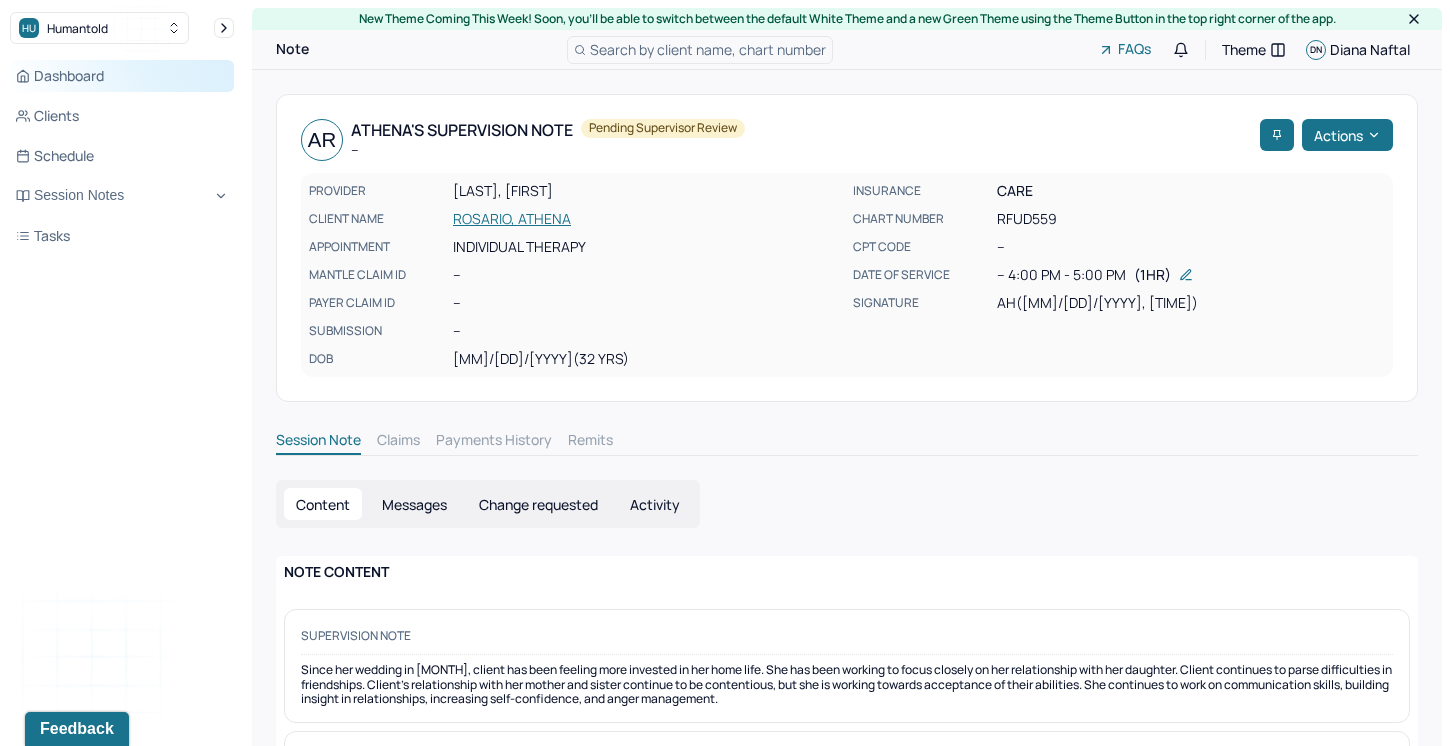 click on "Dashboard" at bounding box center (122, 76) 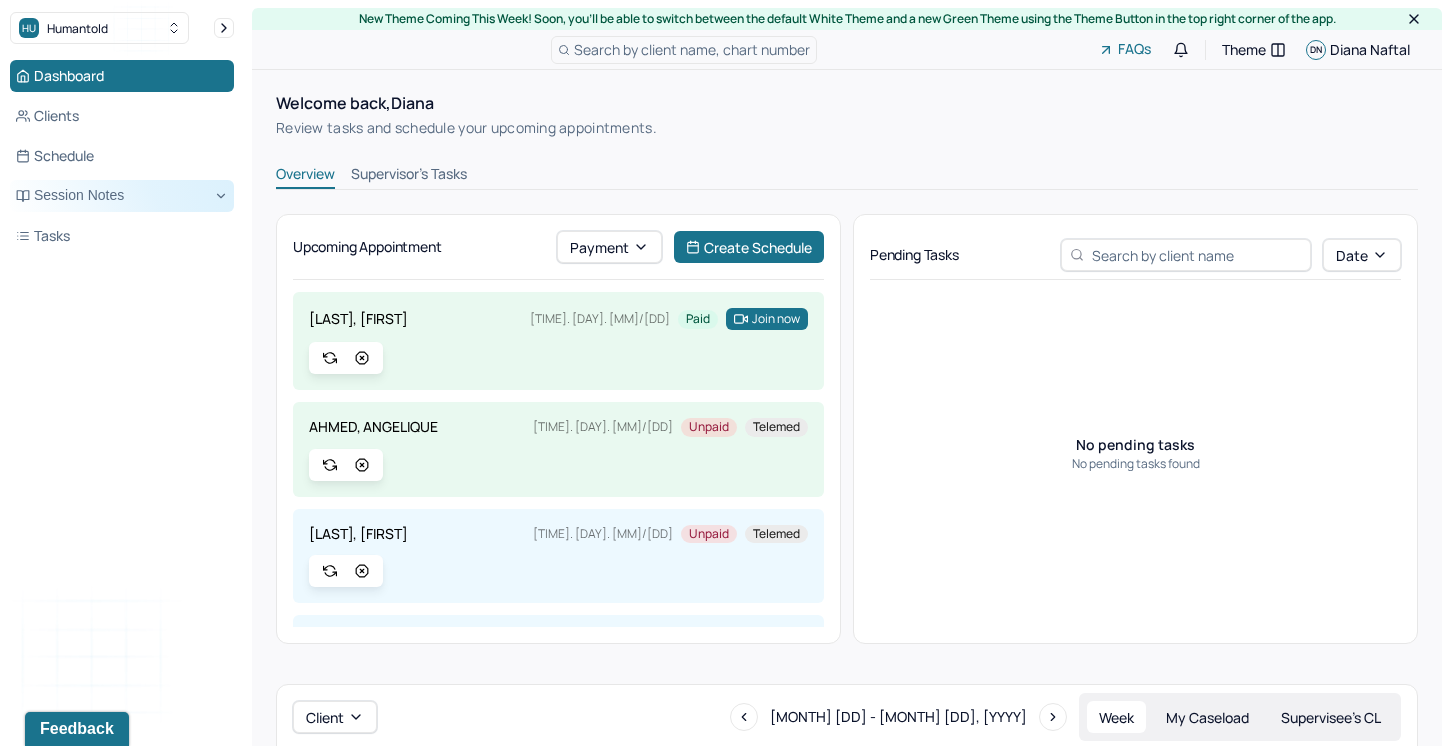 click on "Session Notes" at bounding box center [122, 196] 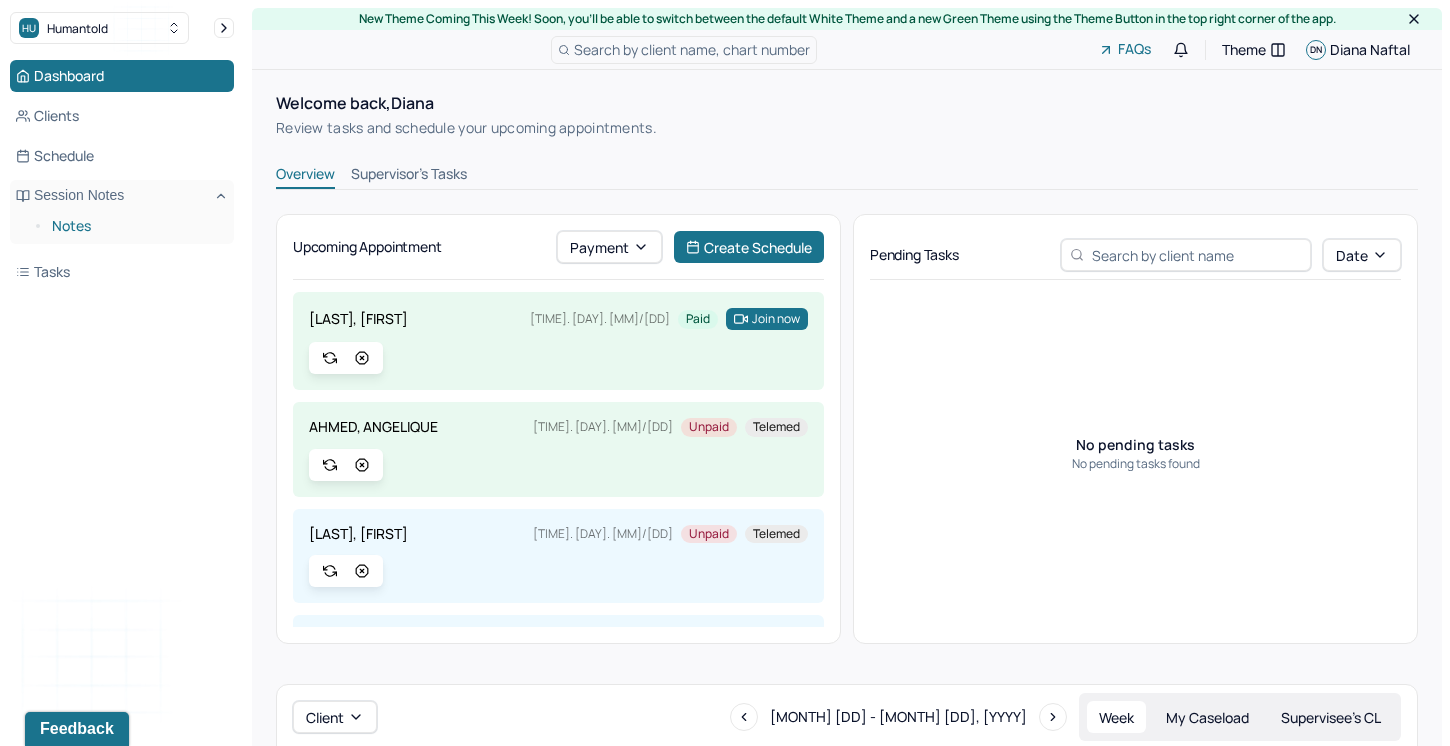 click on "Notes" at bounding box center [135, 226] 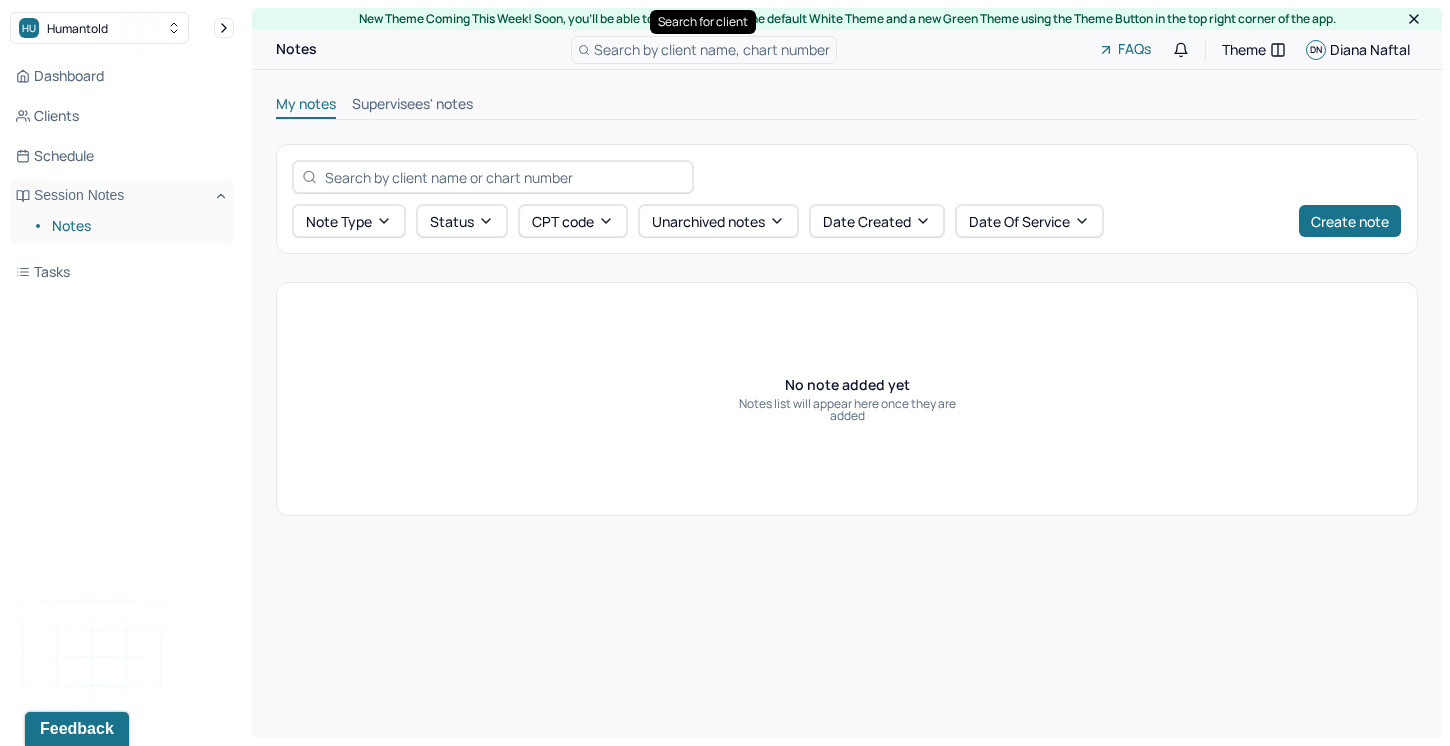 click on "Search by client name, chart number" at bounding box center [712, 49] 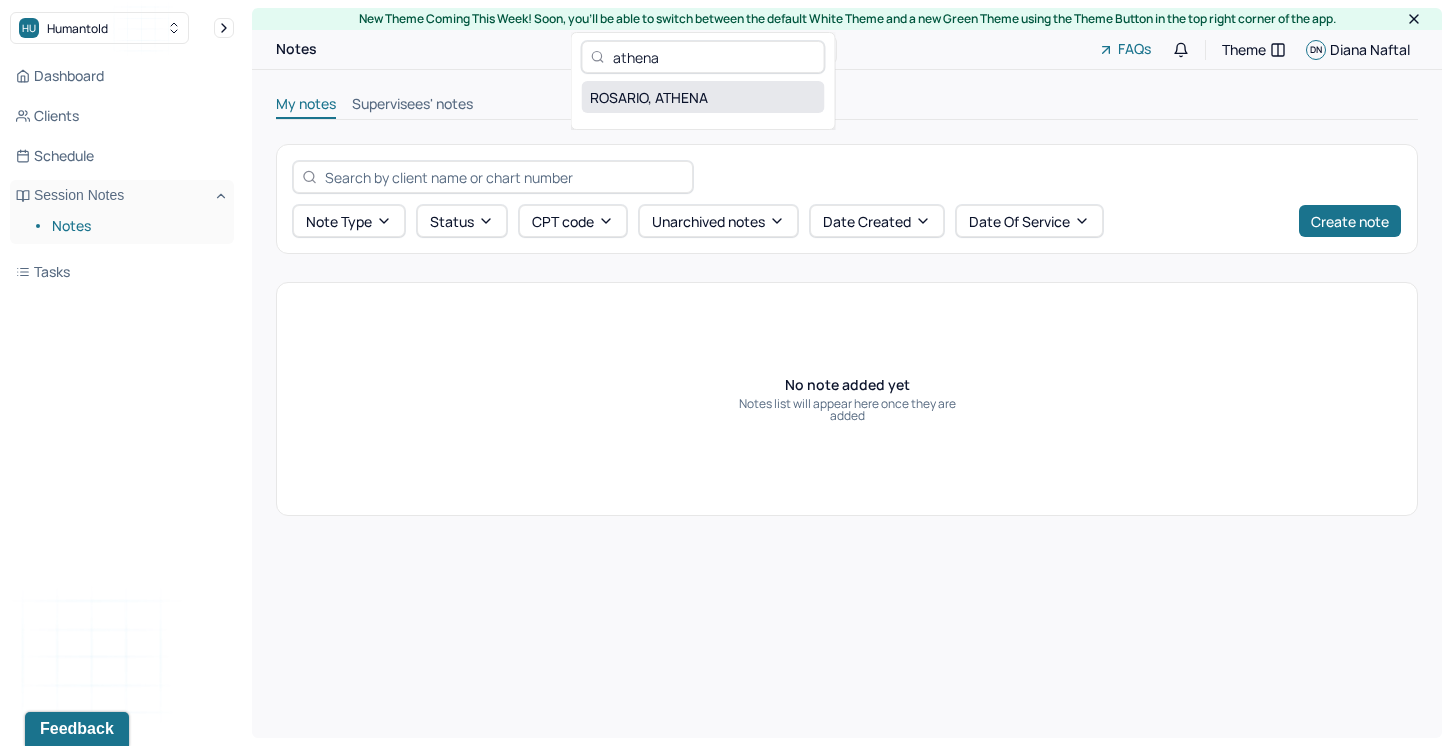 type on "athena" 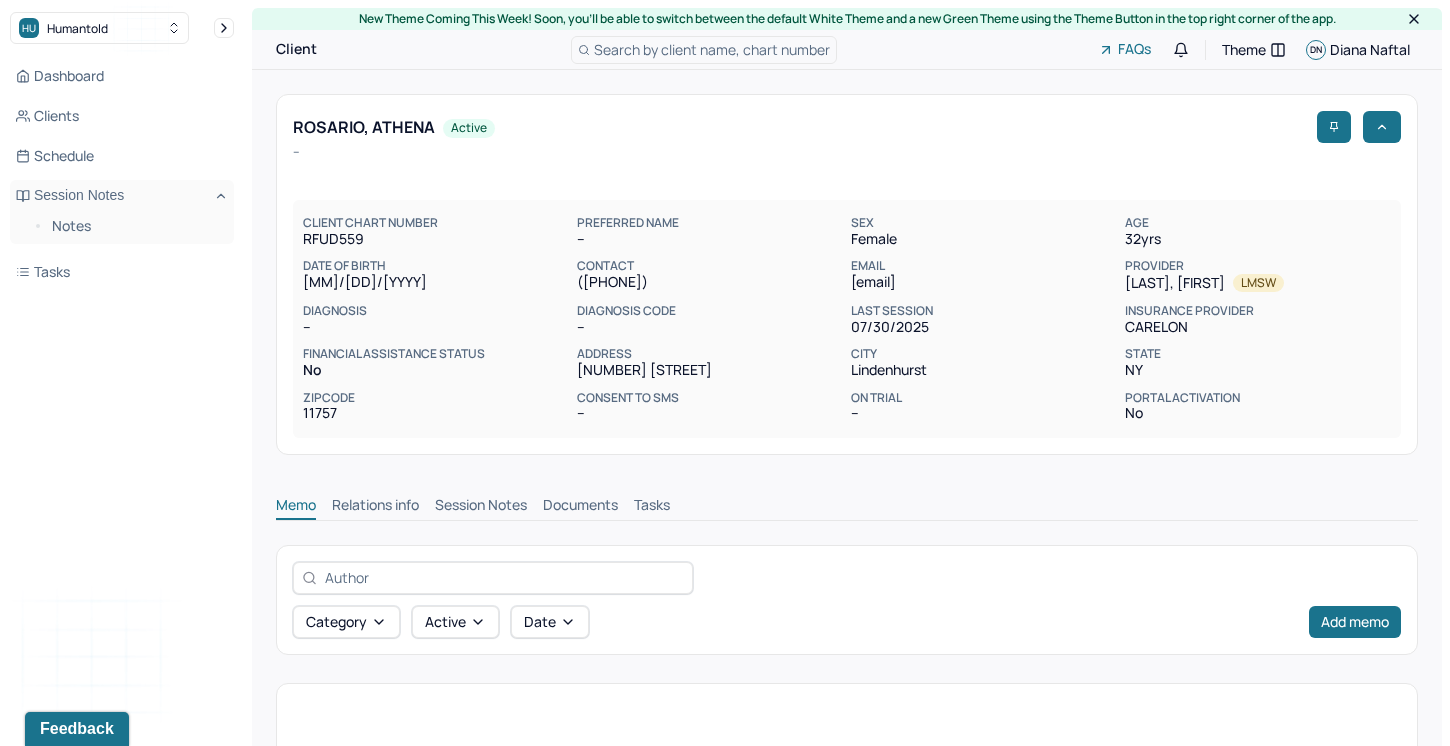 click on "Session Notes" at bounding box center [481, 507] 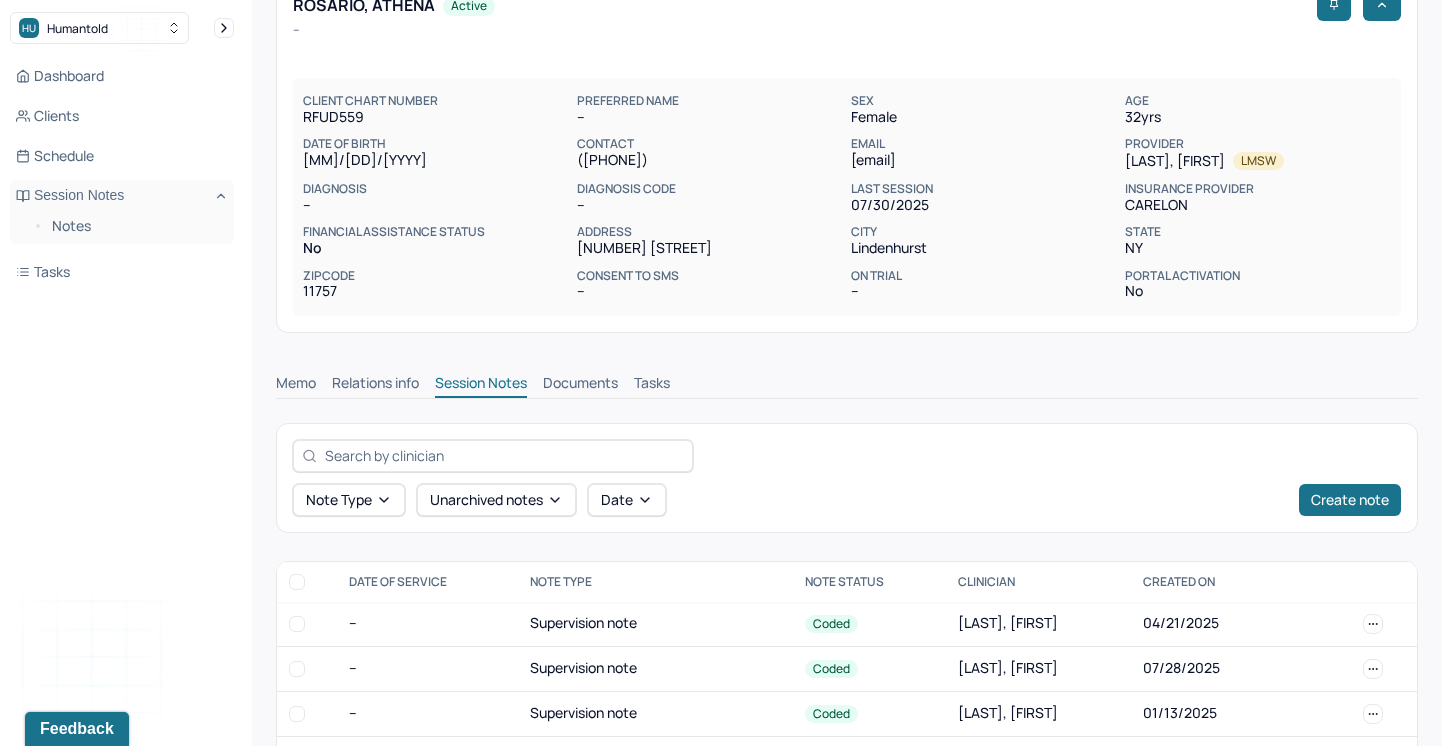 scroll, scrollTop: 0, scrollLeft: 0, axis: both 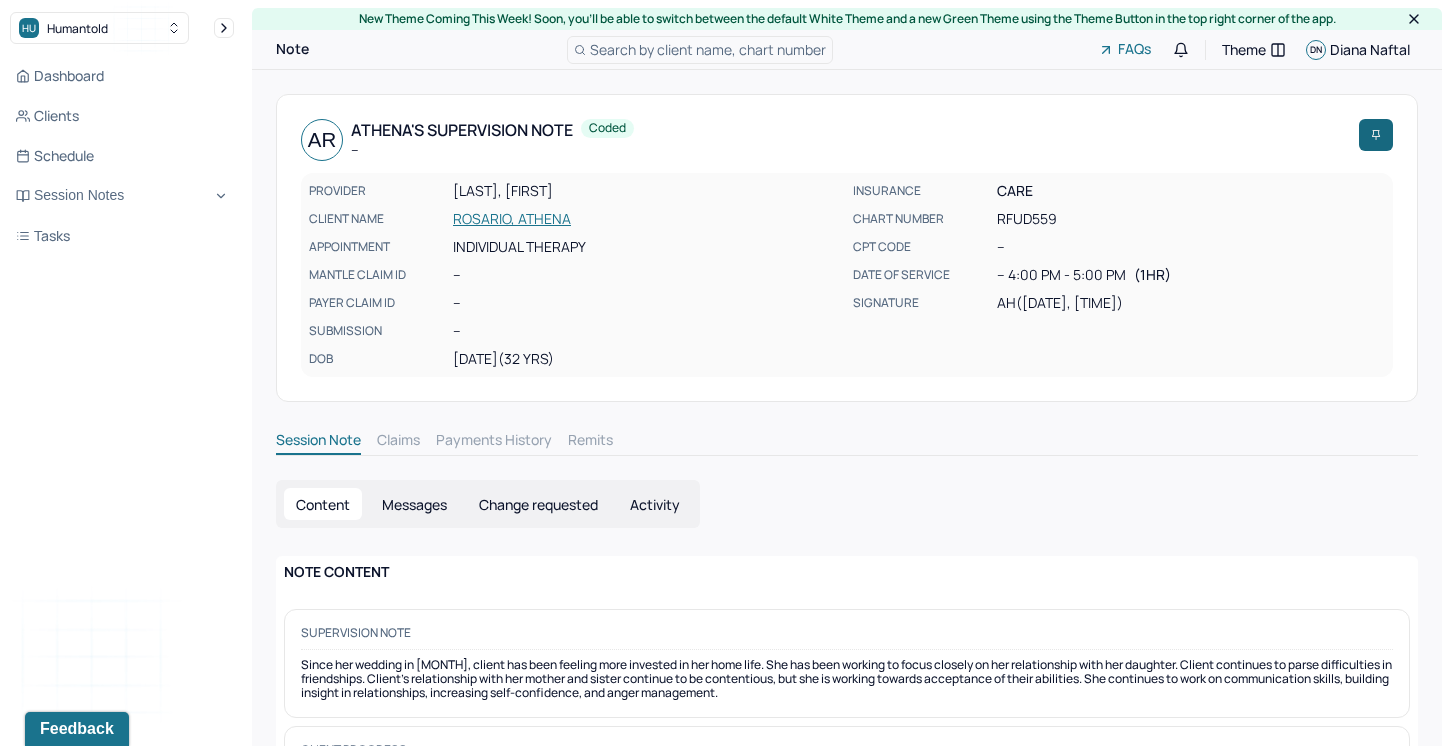 click 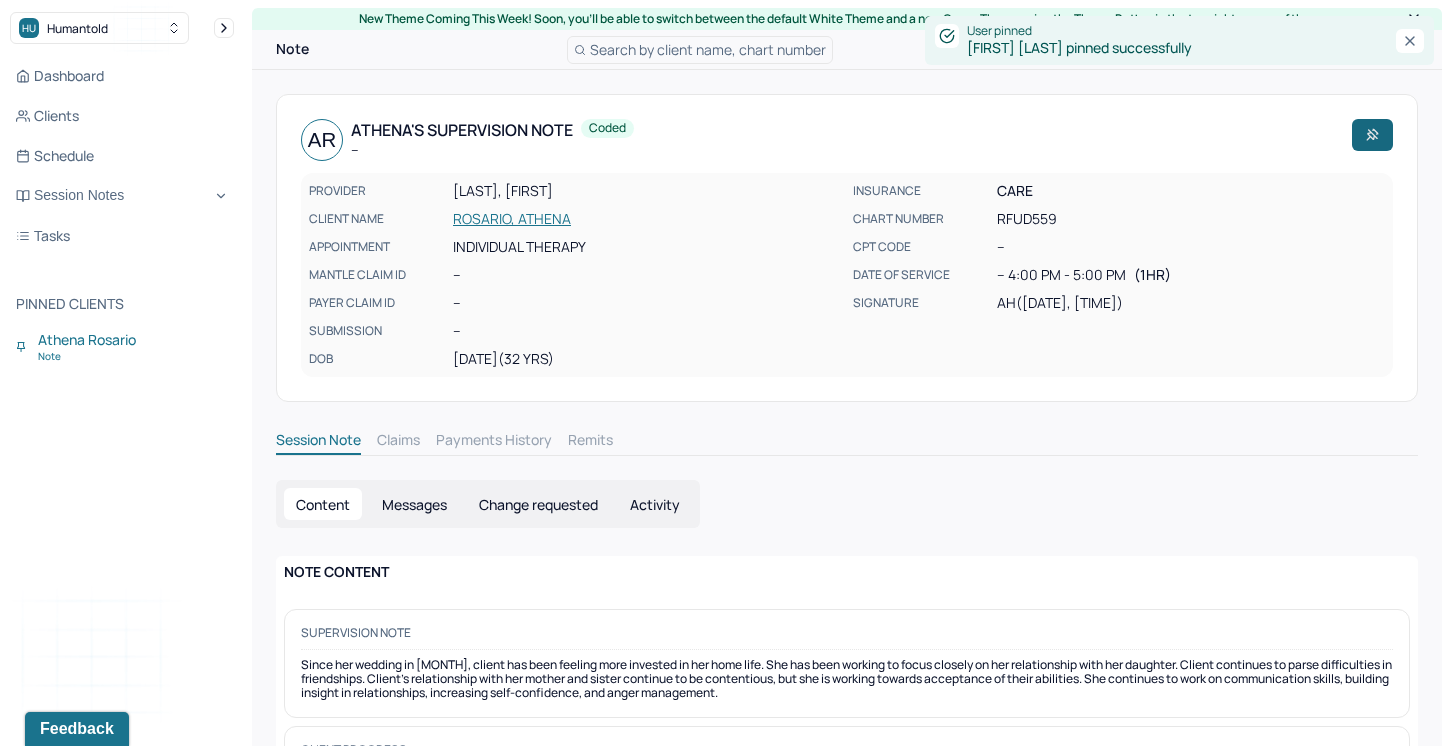 click 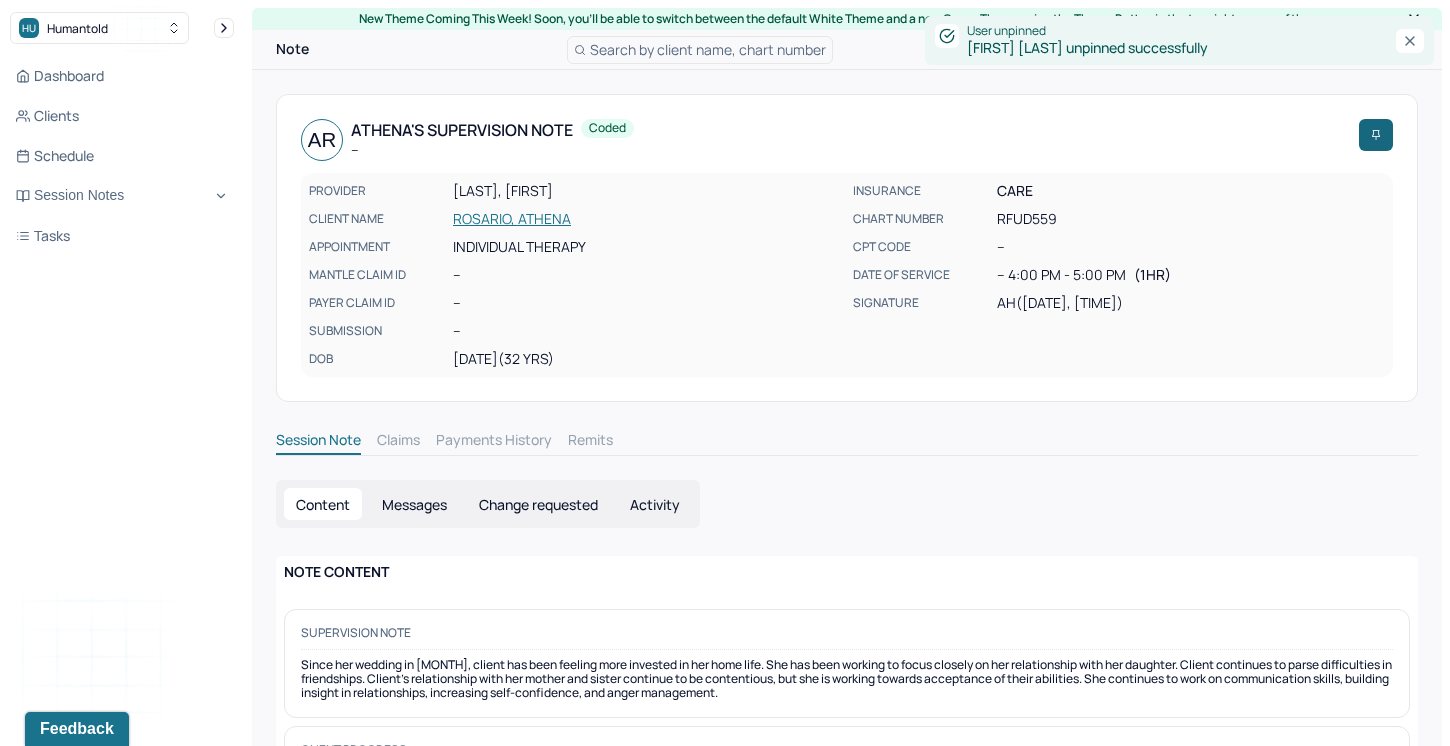 click on "AR Athena's   Supervision note -- Coded" at bounding box center [826, 140] 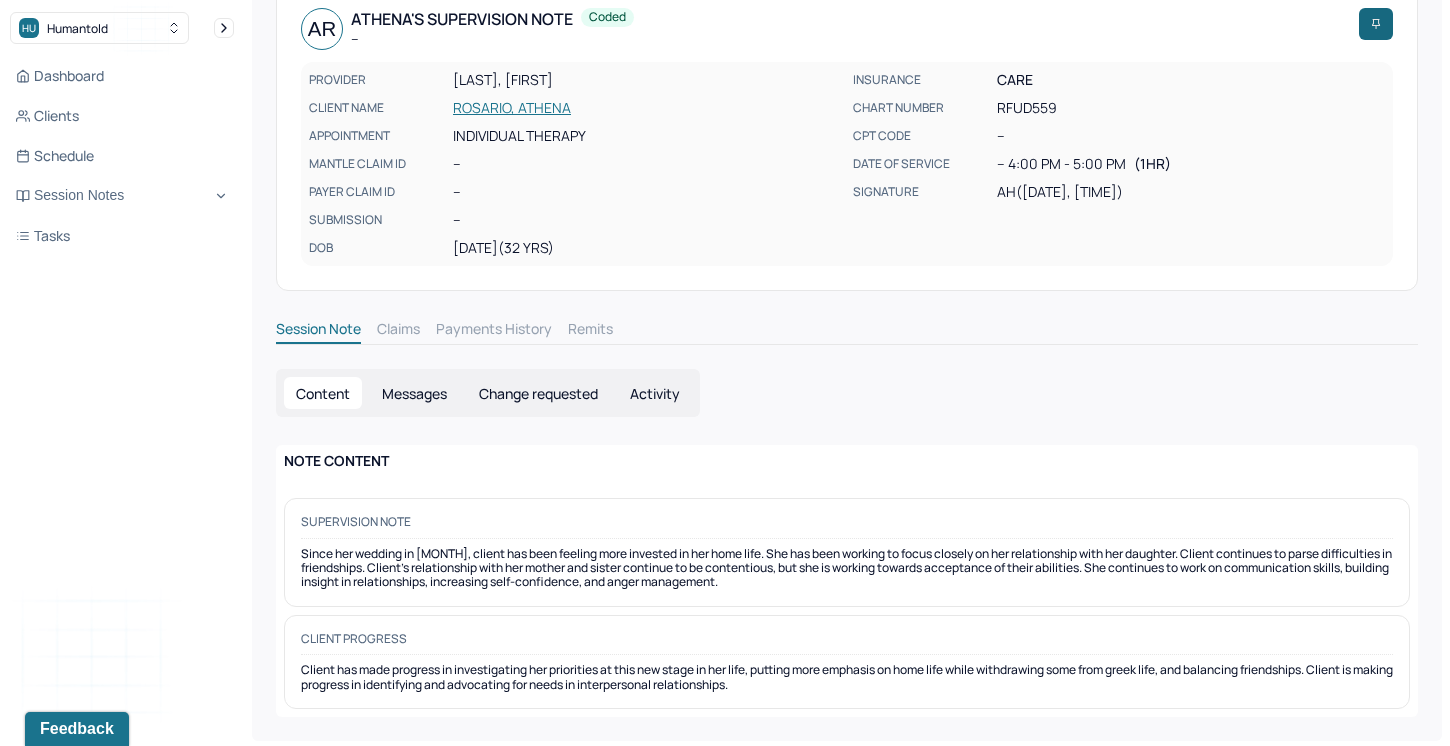scroll, scrollTop: 0, scrollLeft: 0, axis: both 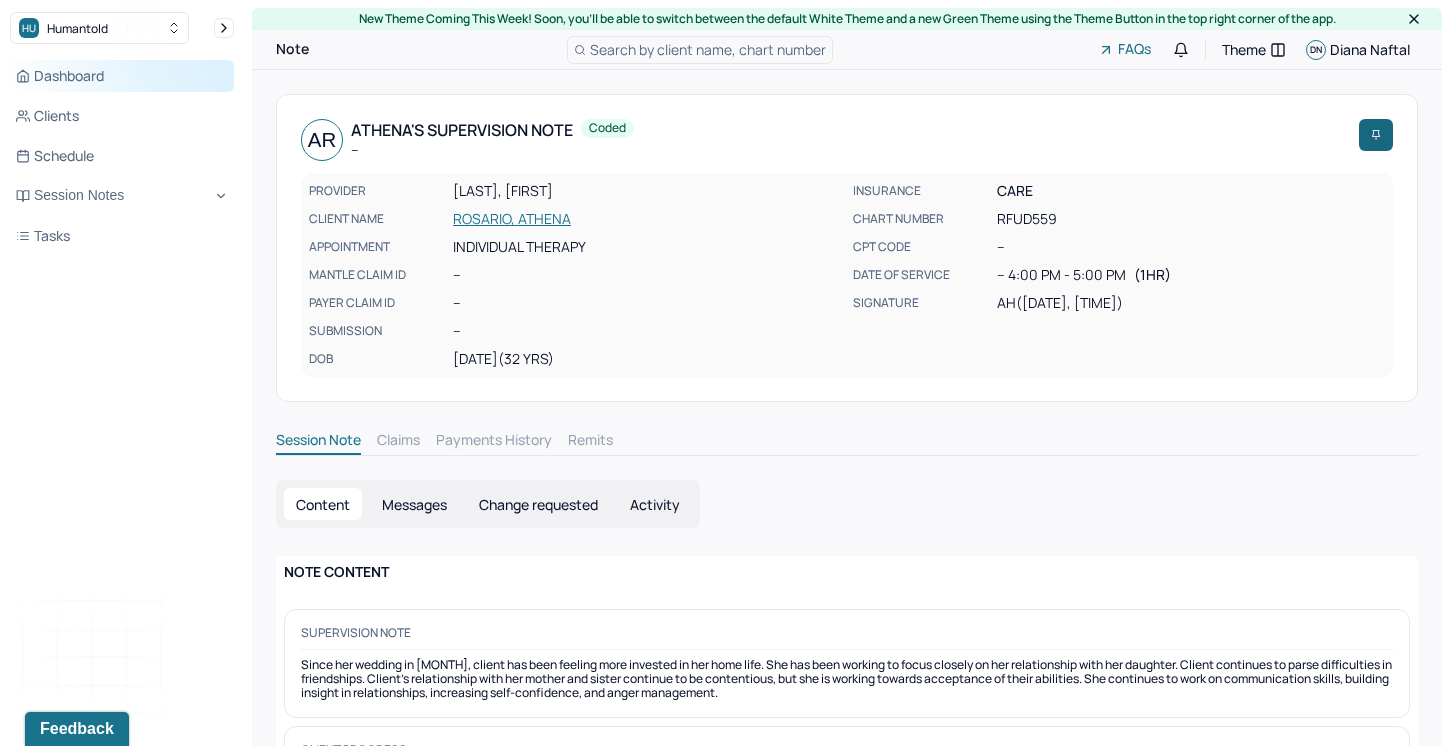 click on "Dashboard" at bounding box center (122, 76) 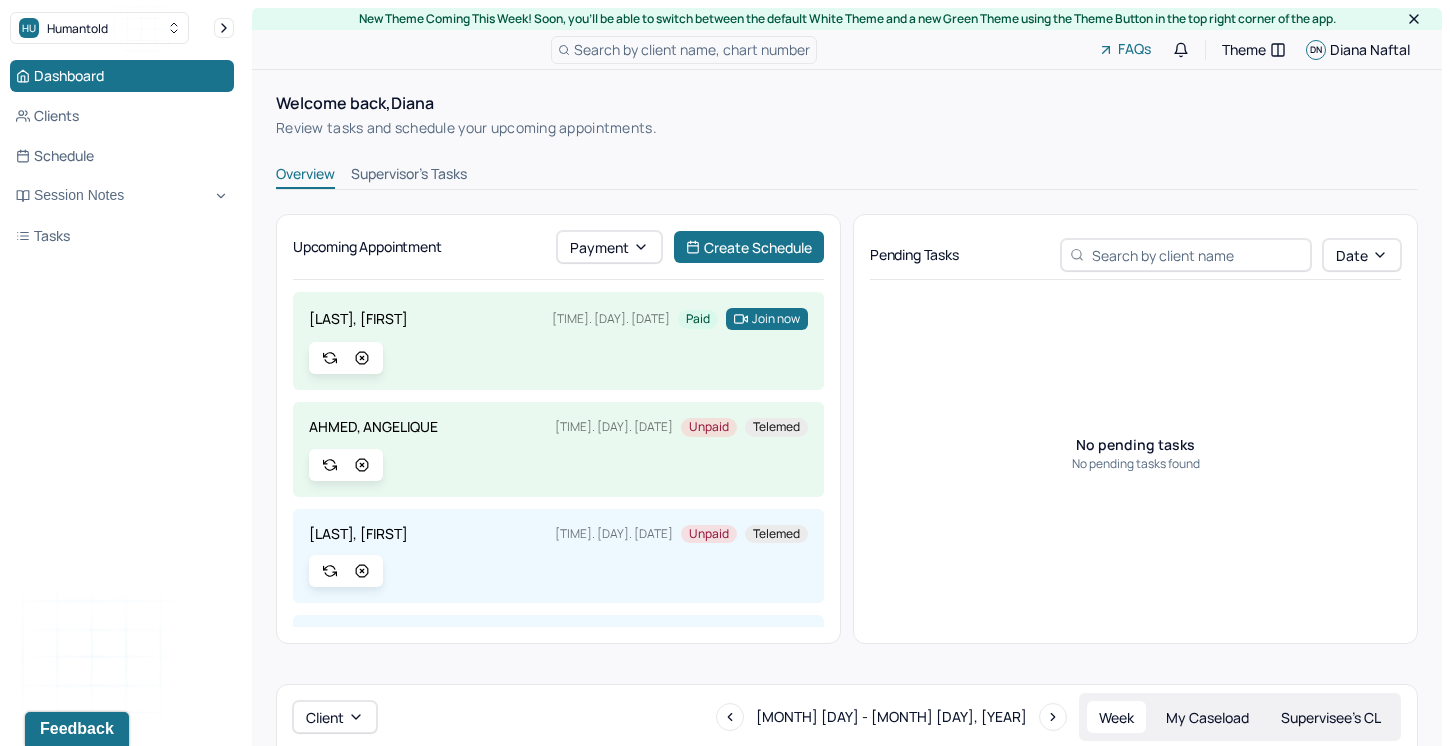 click on "Supervisor's Tasks" at bounding box center (409, 176) 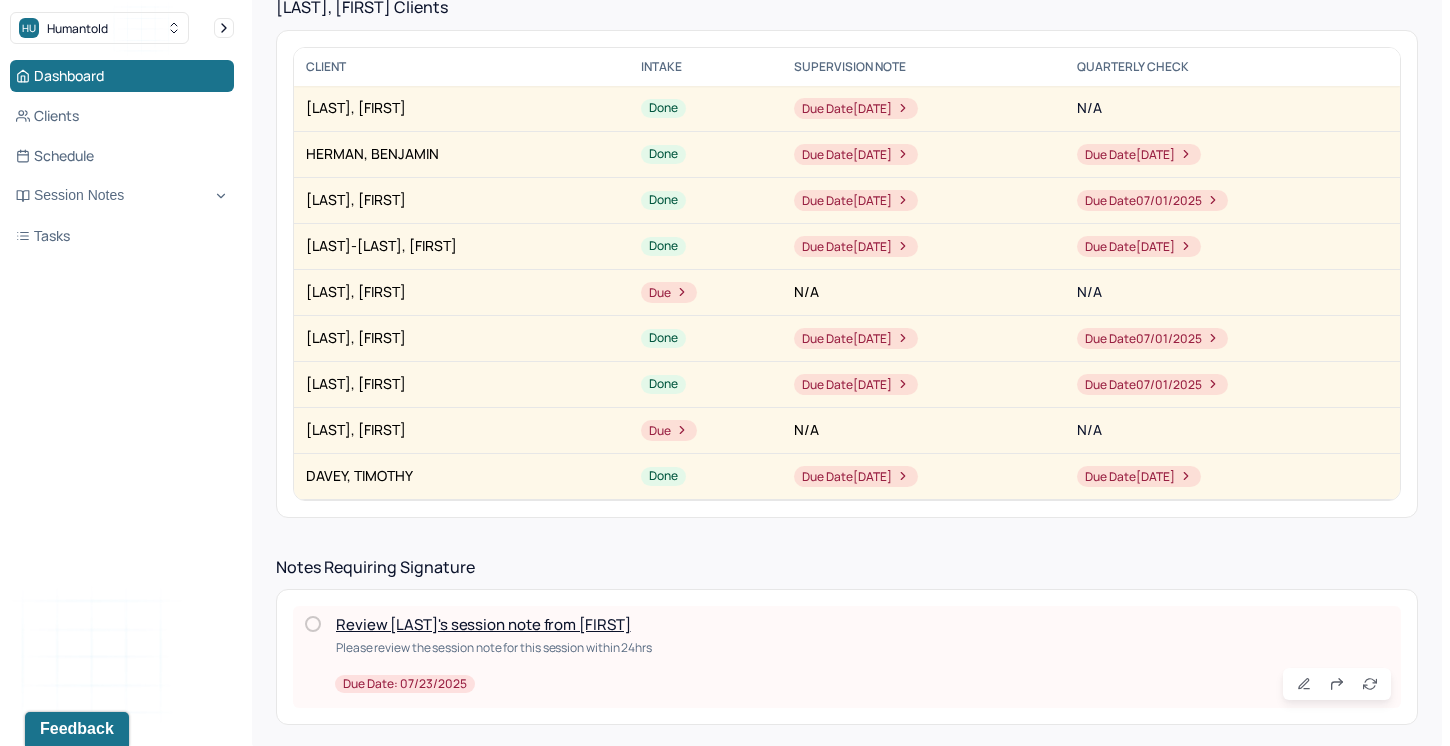 scroll, scrollTop: 327, scrollLeft: 0, axis: vertical 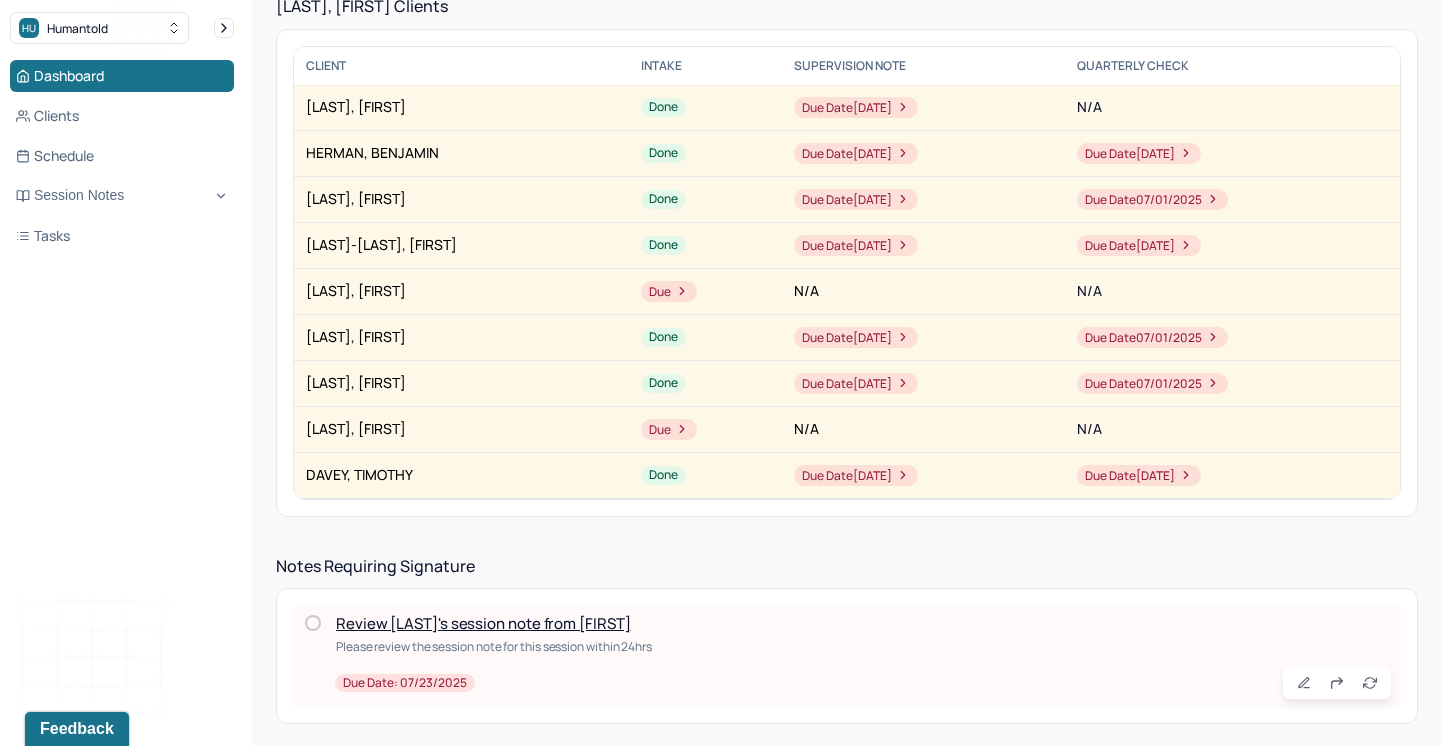click on "Review Wilbert's session note from Lauren" at bounding box center (483, 623) 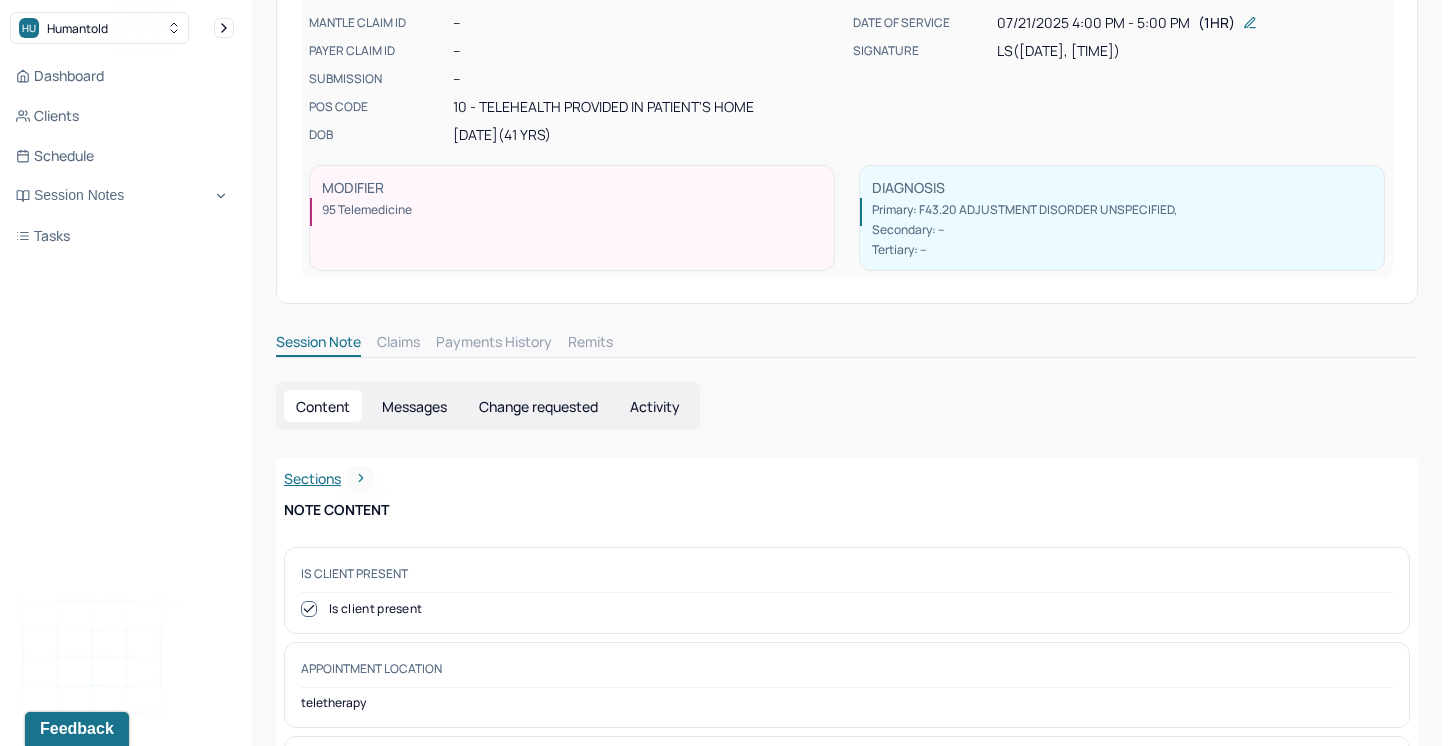 scroll, scrollTop: 0, scrollLeft: 0, axis: both 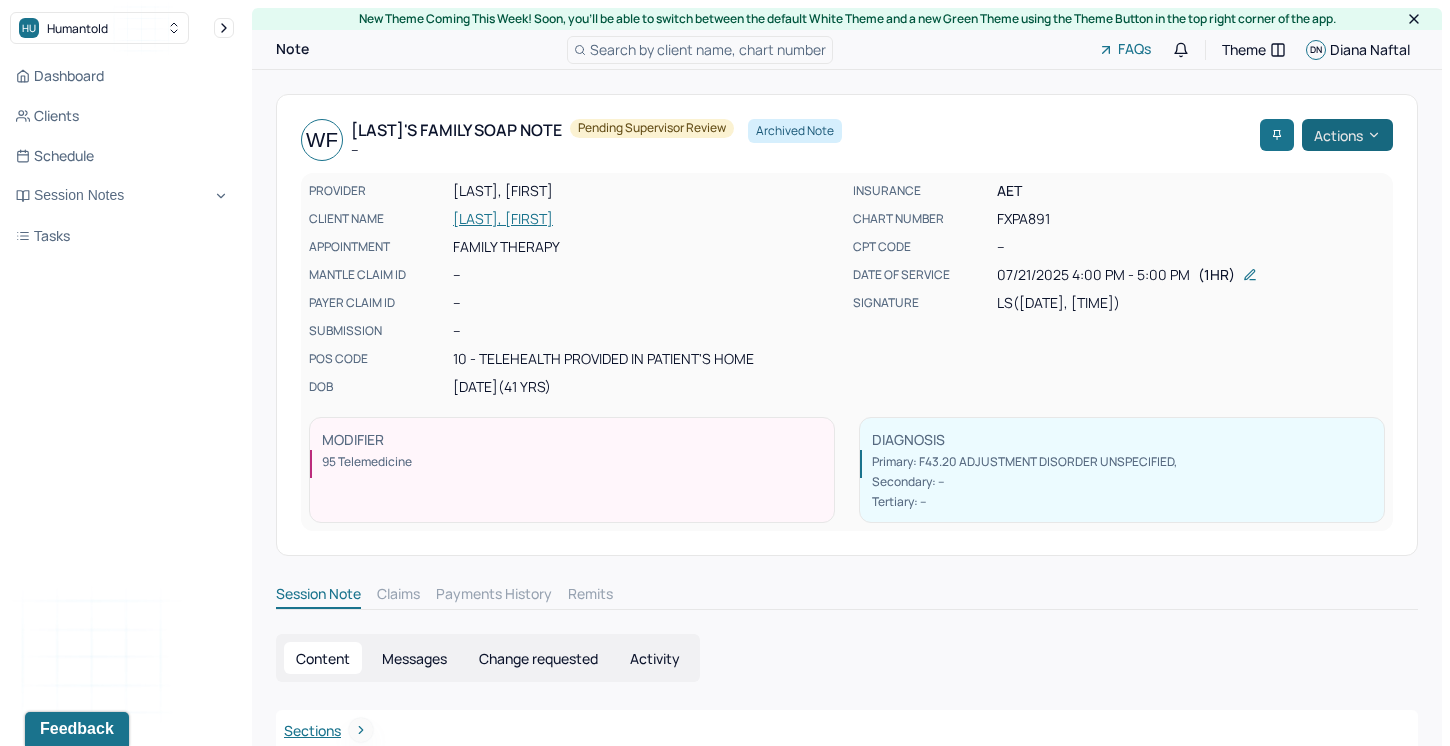 click on "Actions" at bounding box center [1347, 135] 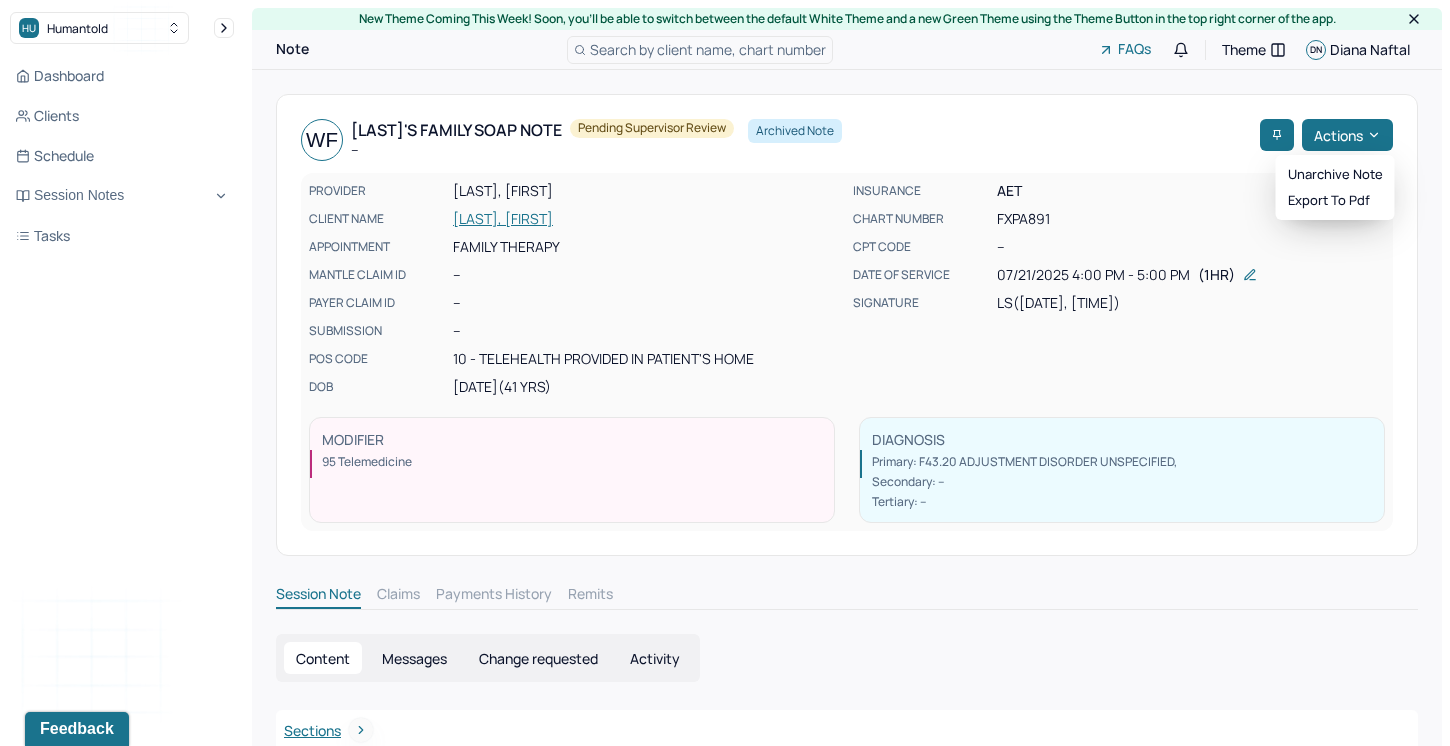 click on "INSURANCE AET CHART NUMBER FXPA891 CPT CODE -- DATE OF SERVICE 07/21/2025   4:00 PM   -   5:00 PM ( 1hr ) SIGNATURE LS  (07/22/2025, 10:55 AM)" at bounding box center [1119, 289] 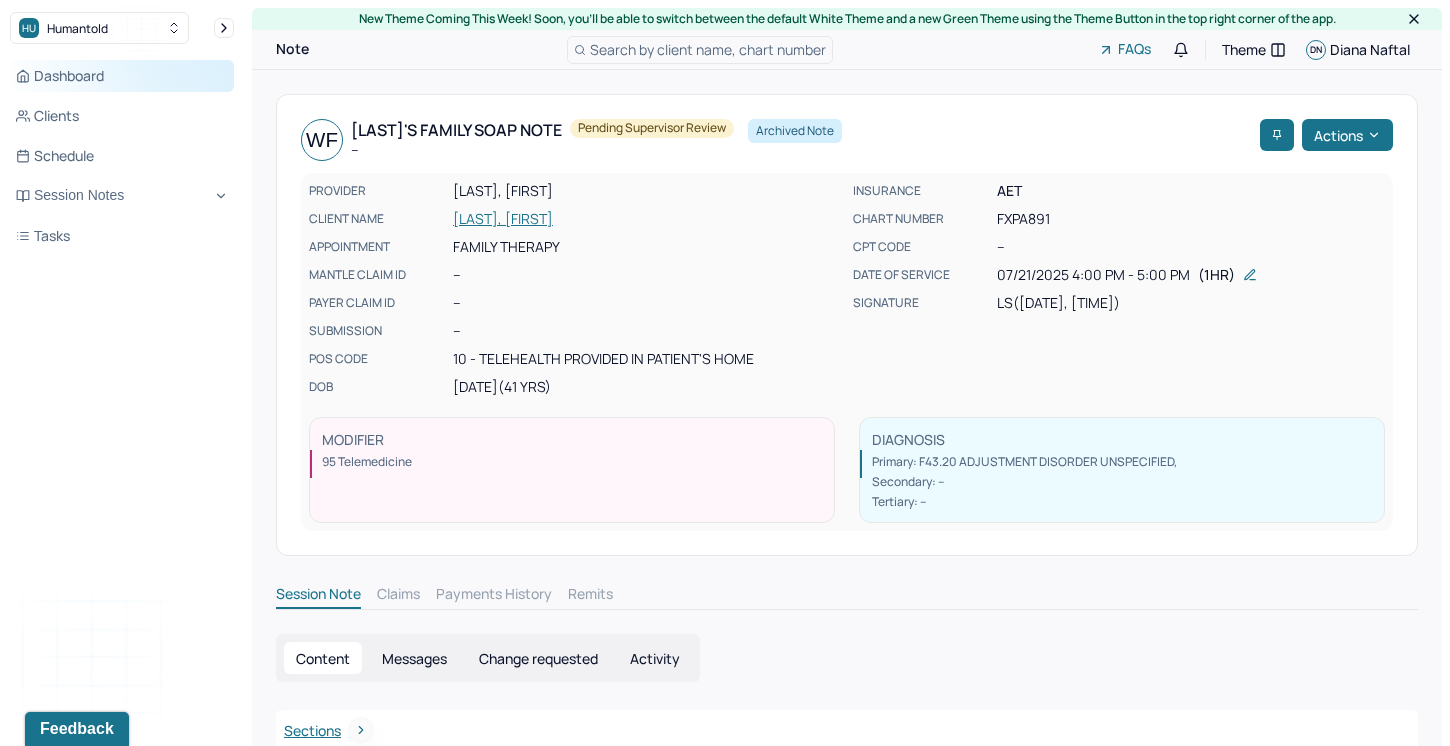 click on "Dashboard" at bounding box center [122, 76] 